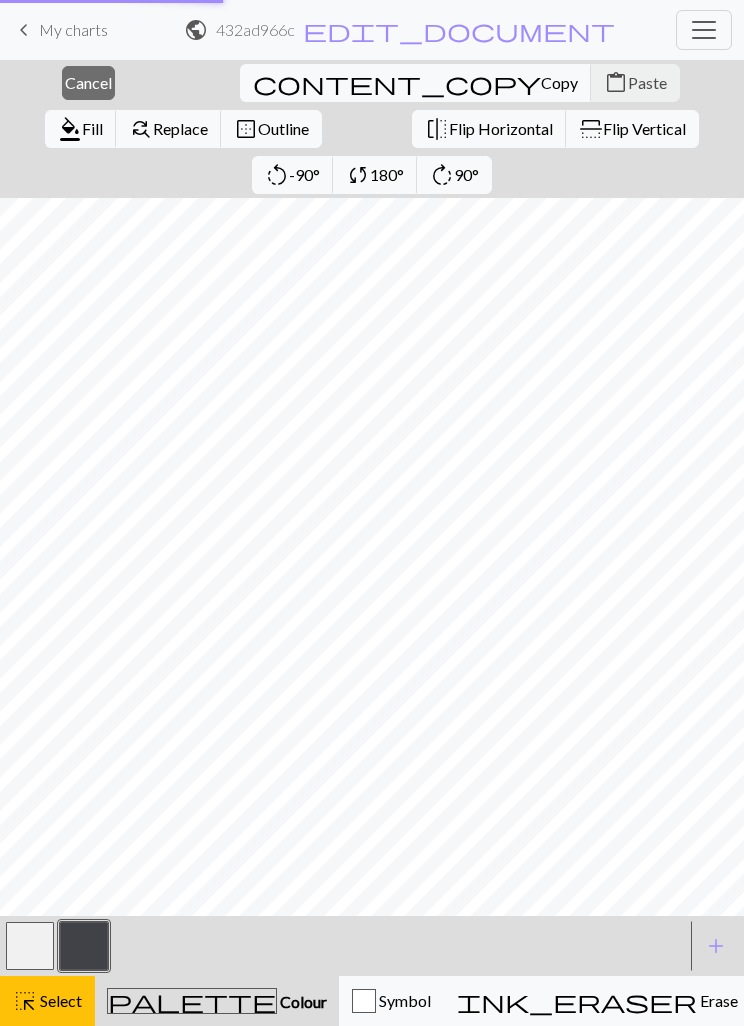 scroll, scrollTop: 0, scrollLeft: 0, axis: both 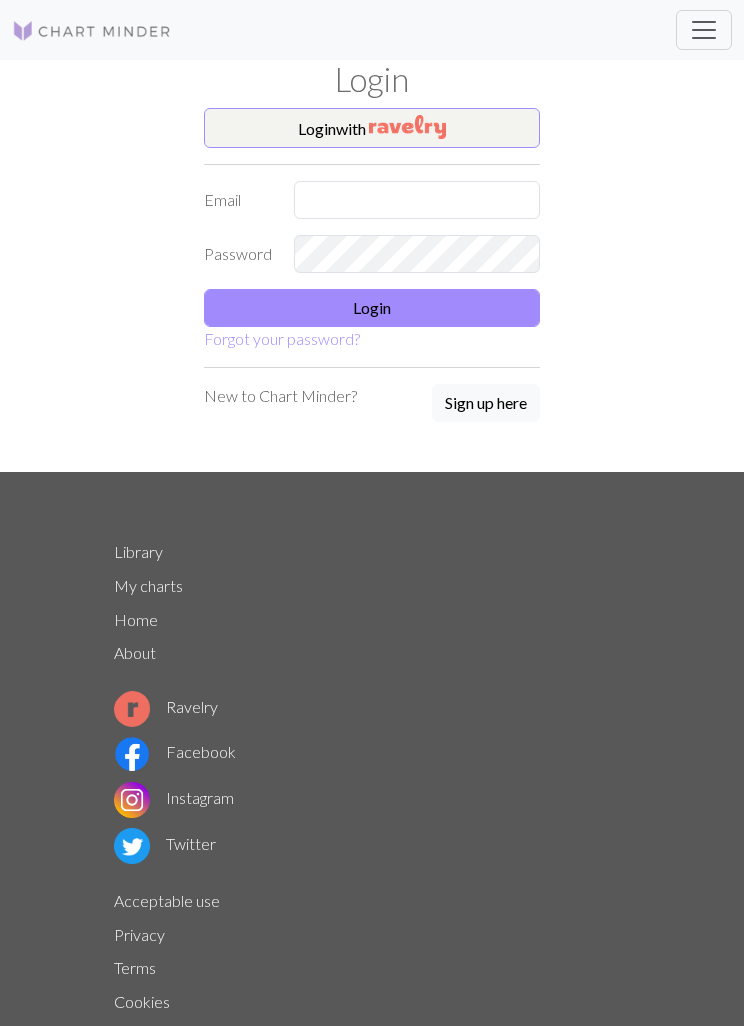 click at bounding box center (407, 127) 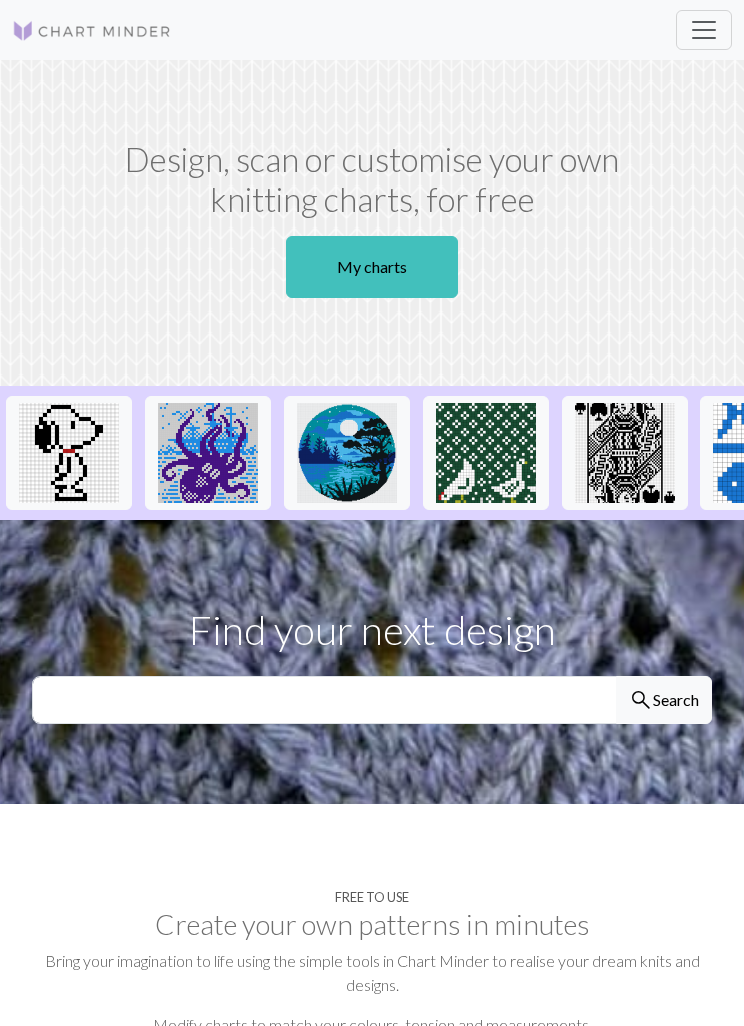 scroll, scrollTop: 0, scrollLeft: 0, axis: both 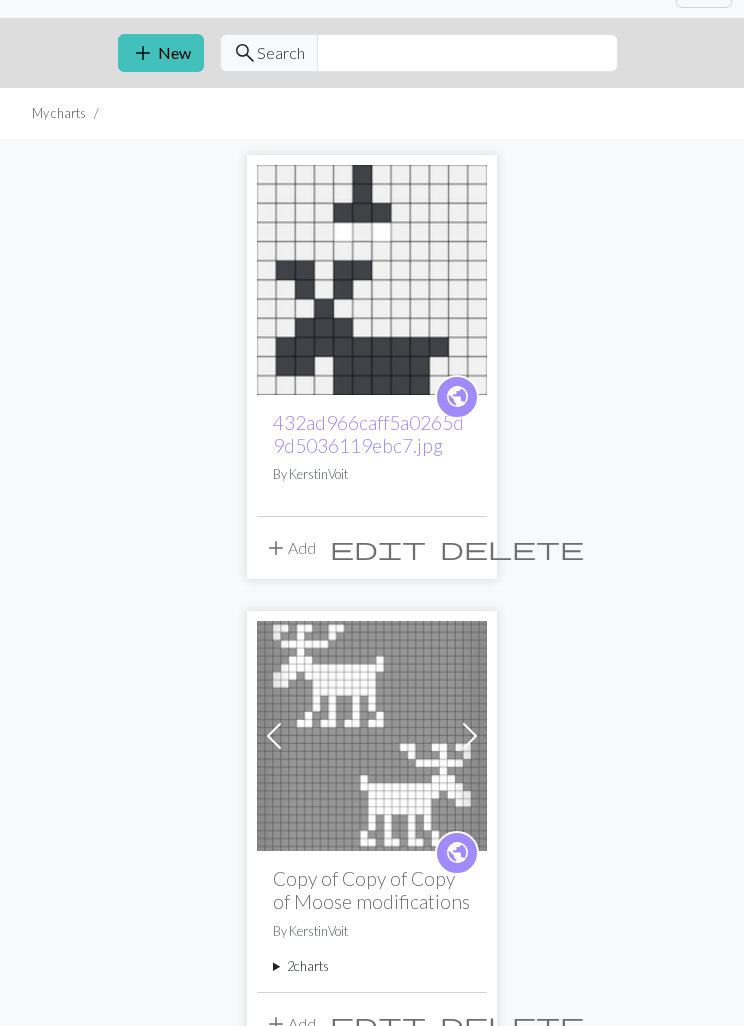 click on "432ad966caff5a0265d9d5036119ebc7.jpg" at bounding box center [368, 435] 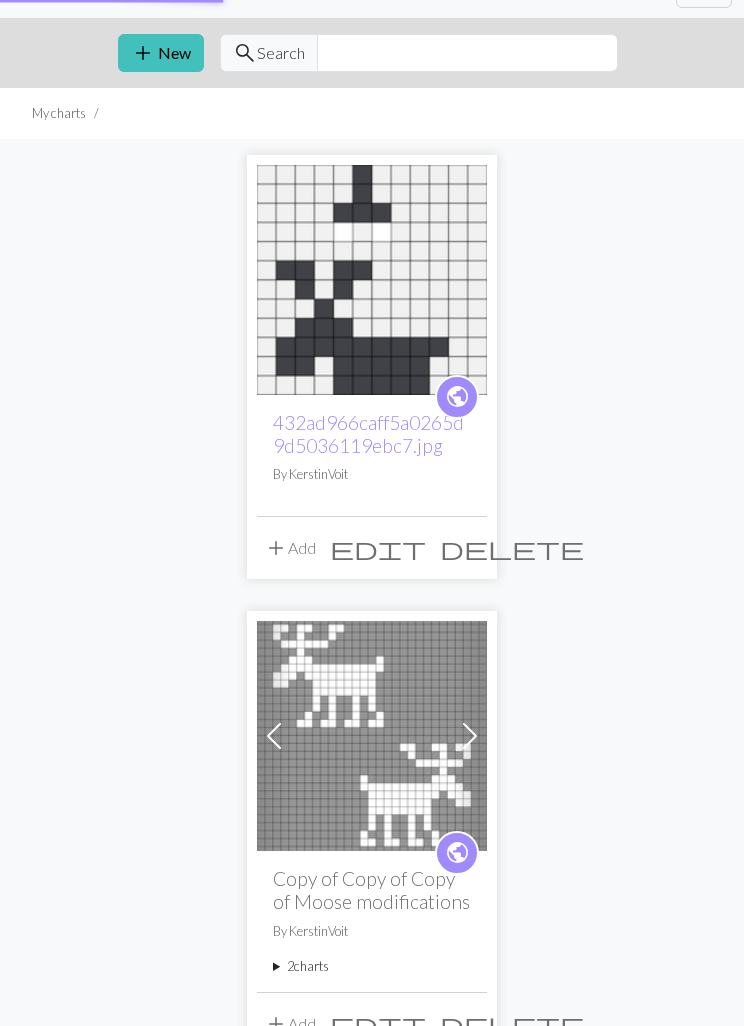 scroll, scrollTop: 42, scrollLeft: 0, axis: vertical 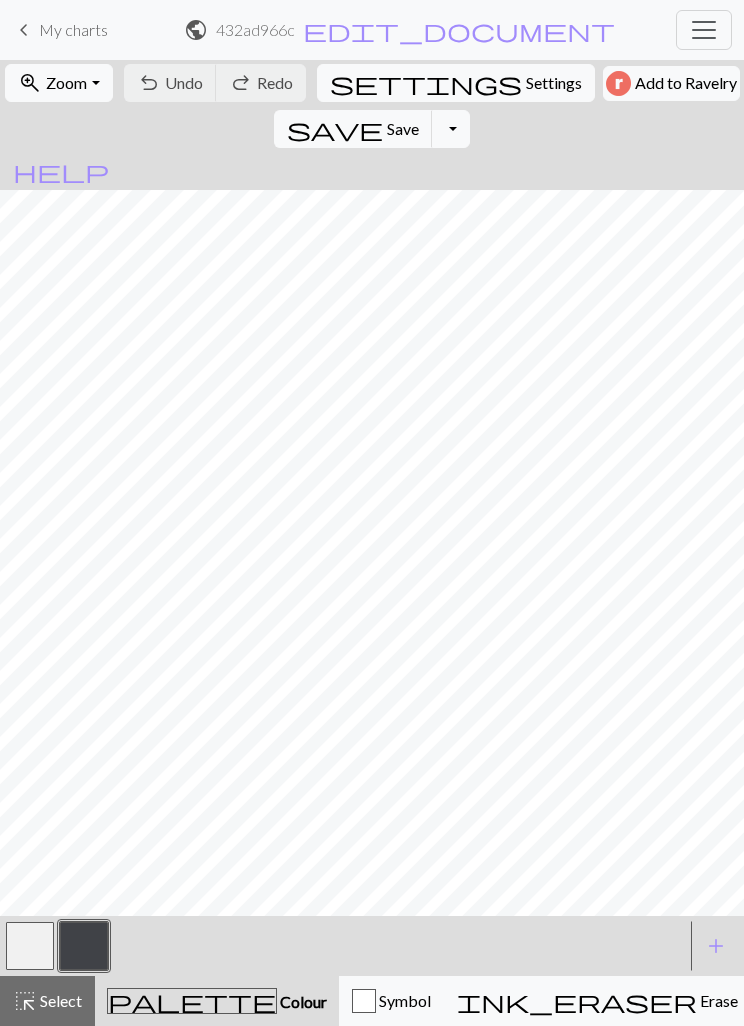 click on "public 432ad966caff5a0265d9d5036119ebc7.jpg  /  Elche edit_document Edit settings" at bounding box center [400, 29] 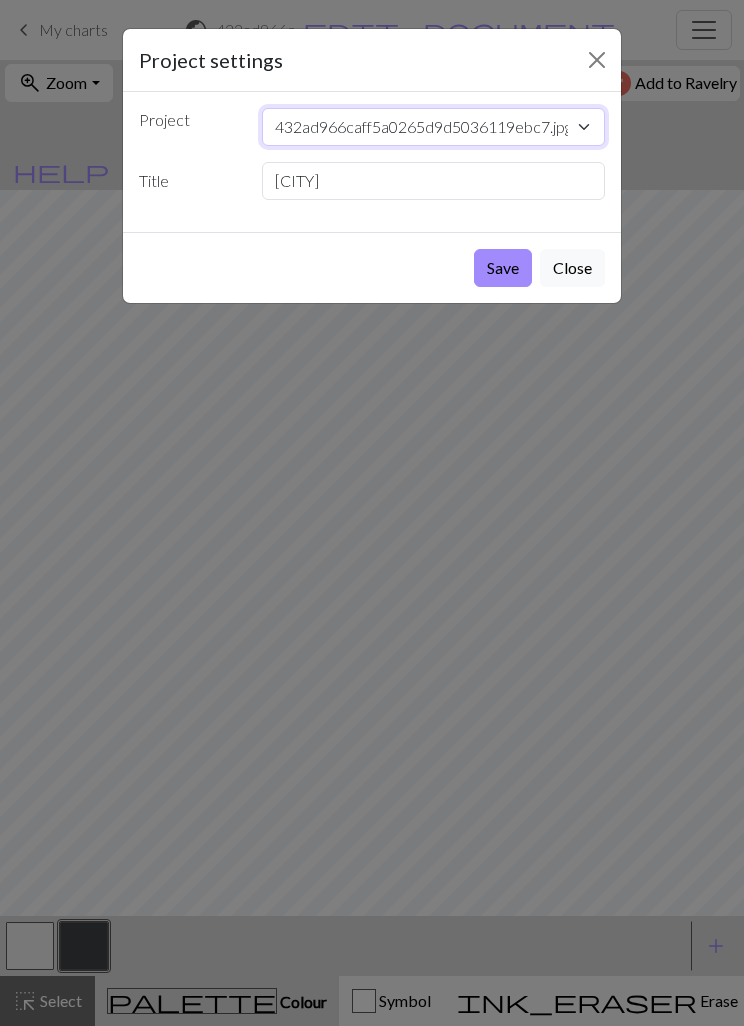 click on "432ad966caff5a0265d9d5036119ebc7.jpg Copy of Copy of Copy of Moose modifications Schneeflocke Mini Babydecke Mini Schneeflocken" at bounding box center (434, 127) 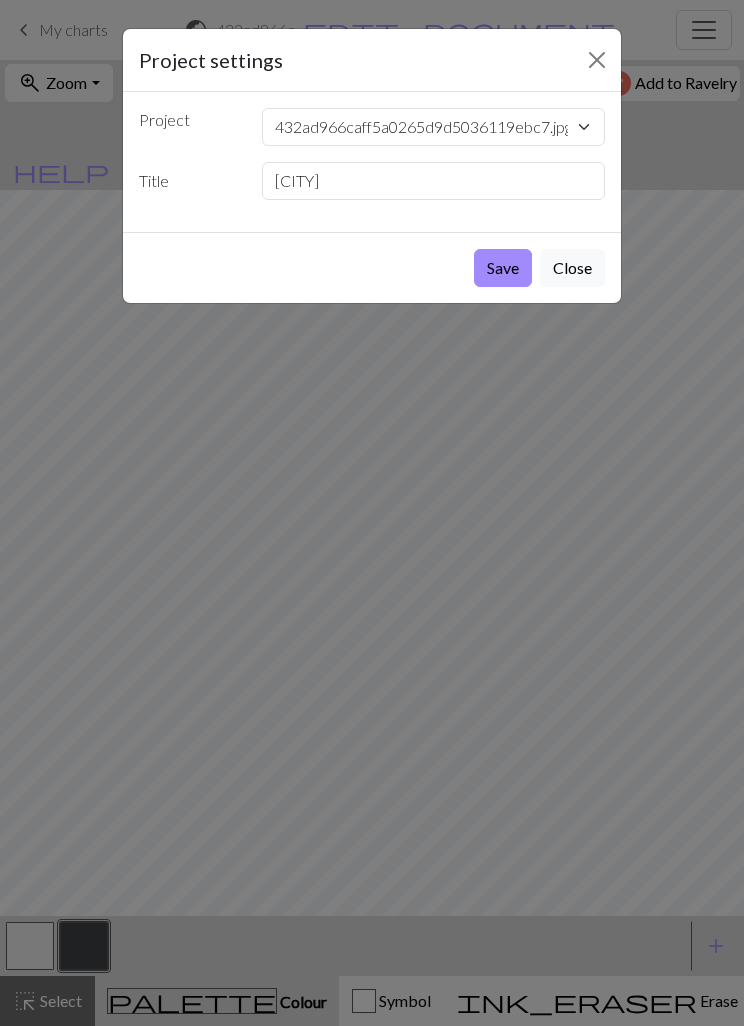 click on "Save" at bounding box center (503, 268) 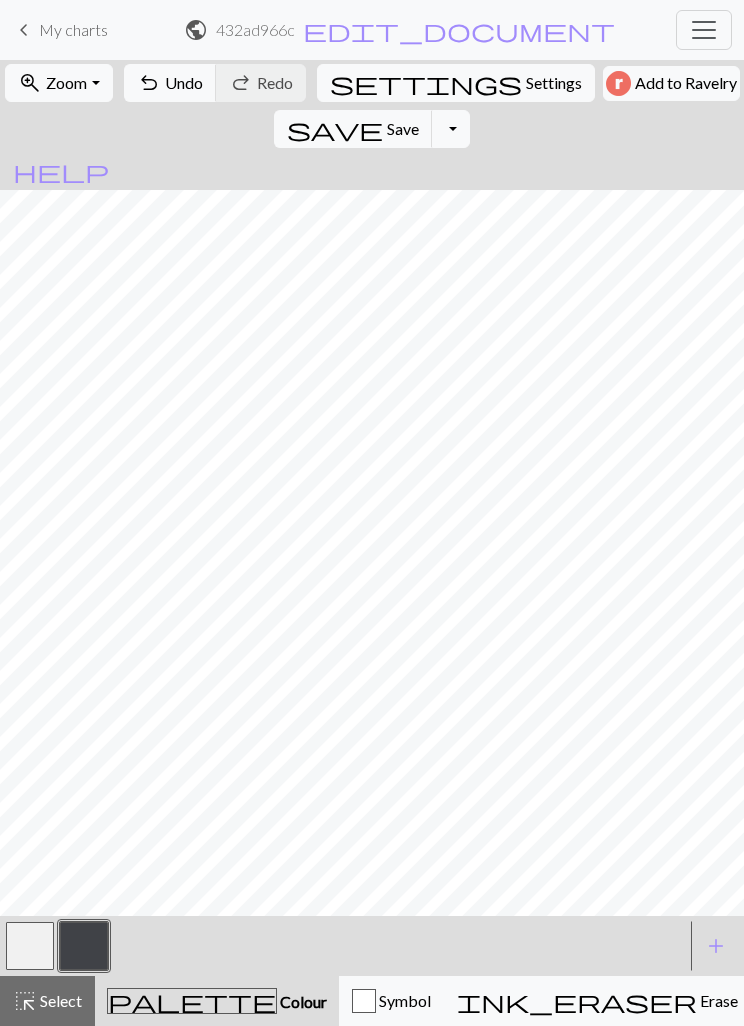 click on "undo Undo Undo" at bounding box center [170, 83] 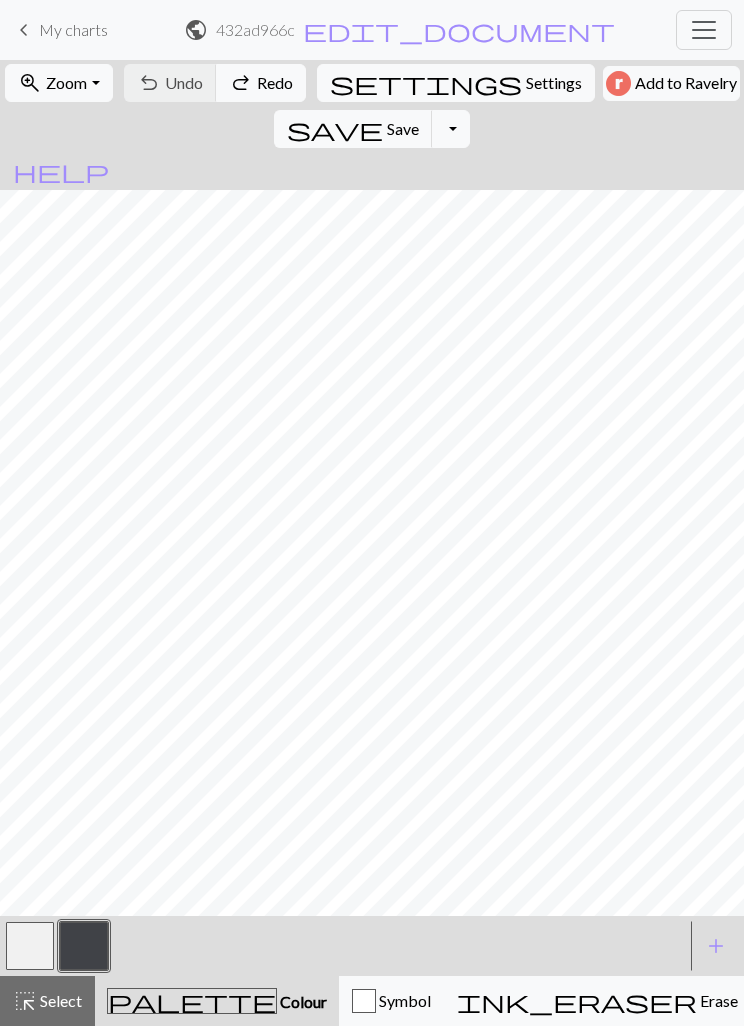 click on "Select" at bounding box center (59, 1000) 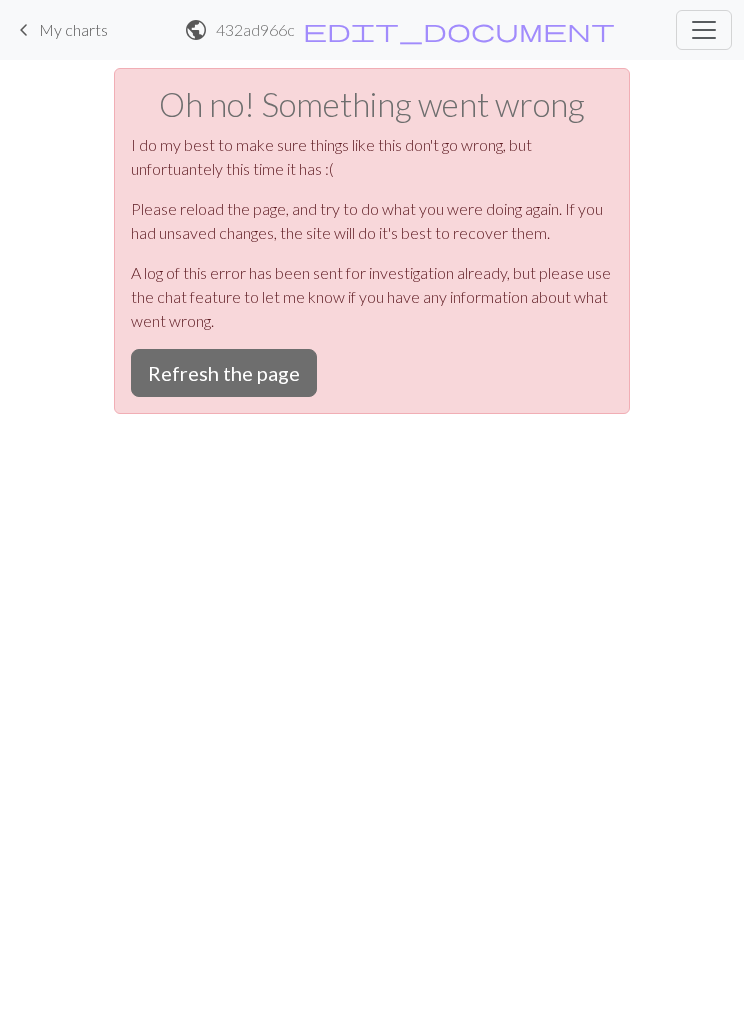 click on "Refresh the page" at bounding box center (224, 373) 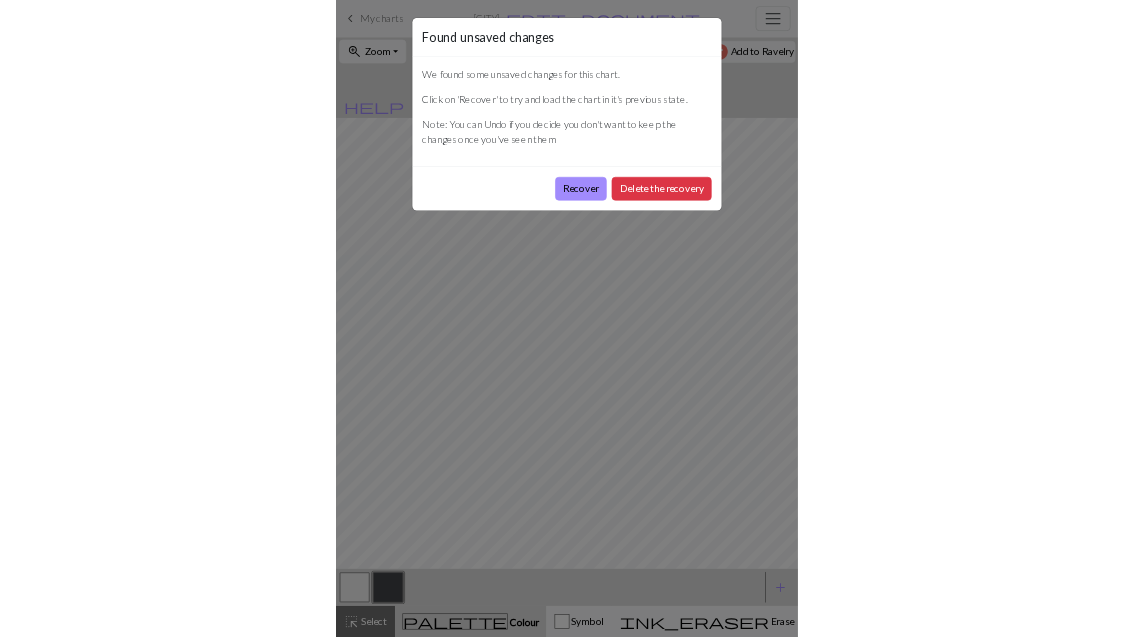 scroll, scrollTop: 0, scrollLeft: 0, axis: both 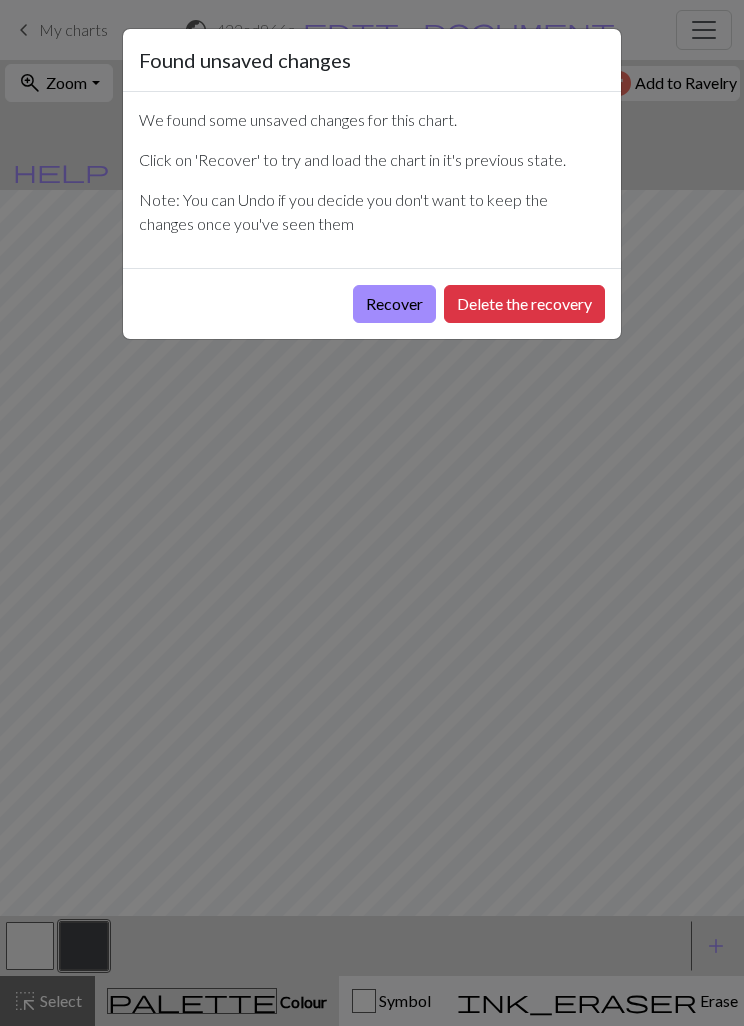 click on "Recover" at bounding box center [394, 304] 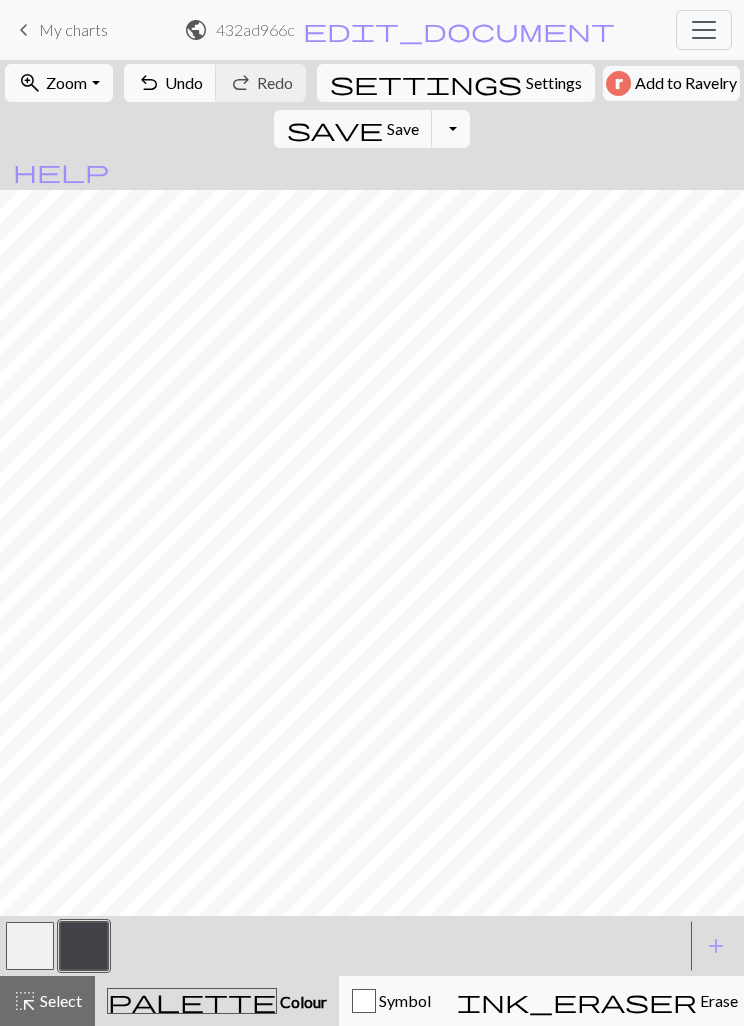 click on "call_to_action   Knitting mode   Knitting mode" at bounding box center (982, 1001) 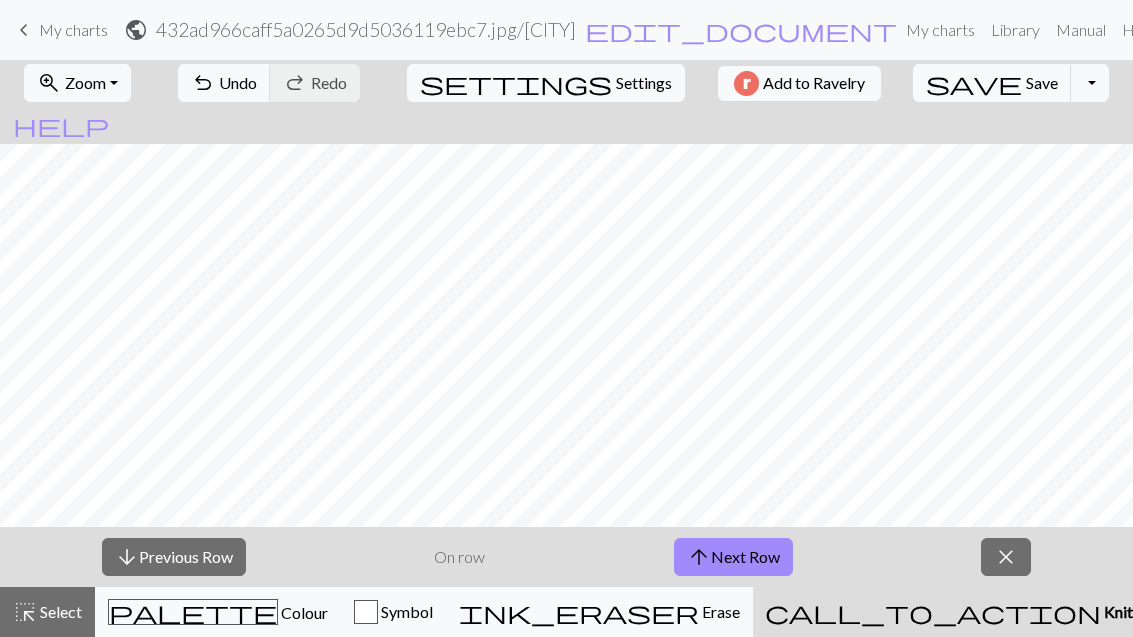 click on "arrow_downward Previous Row" at bounding box center (174, 557) 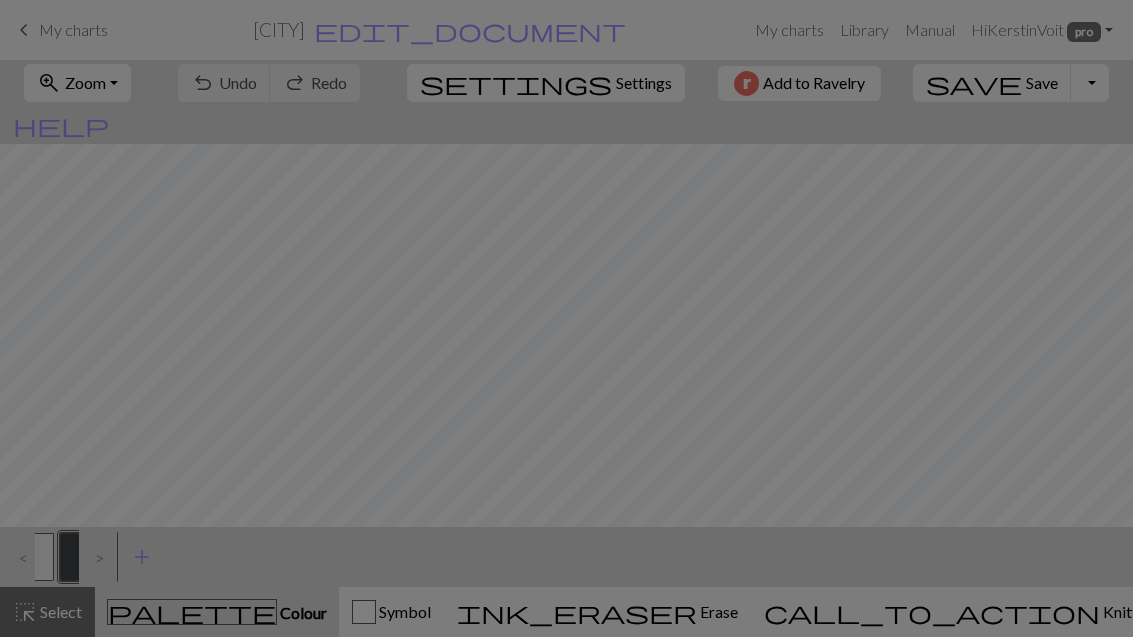 scroll, scrollTop: 0, scrollLeft: 0, axis: both 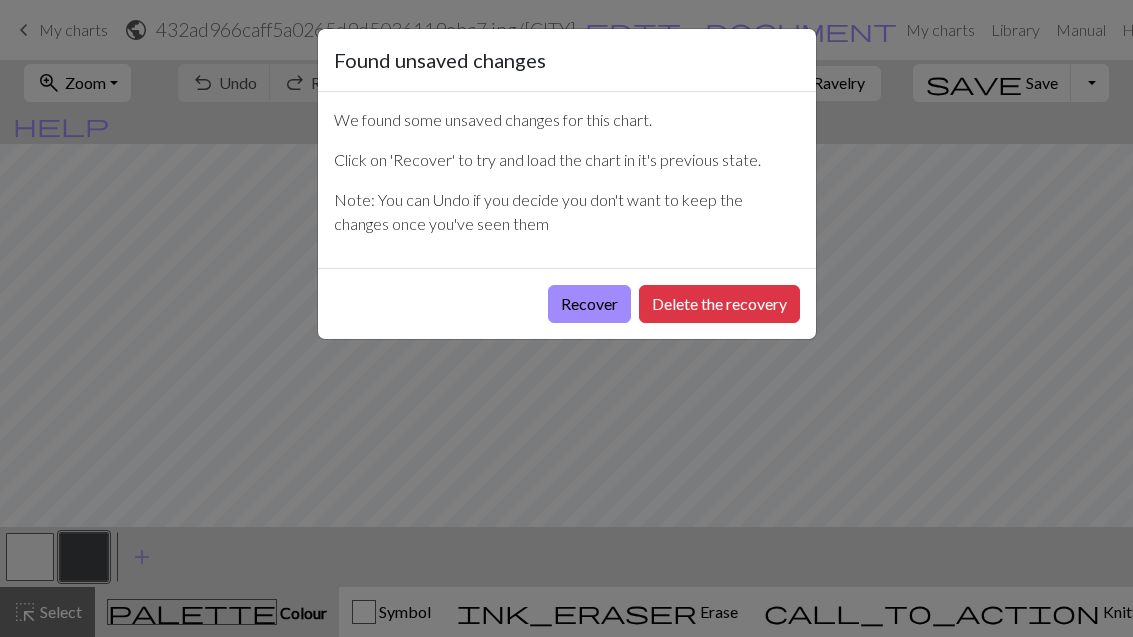 click on "Delete the recovery" at bounding box center [719, 304] 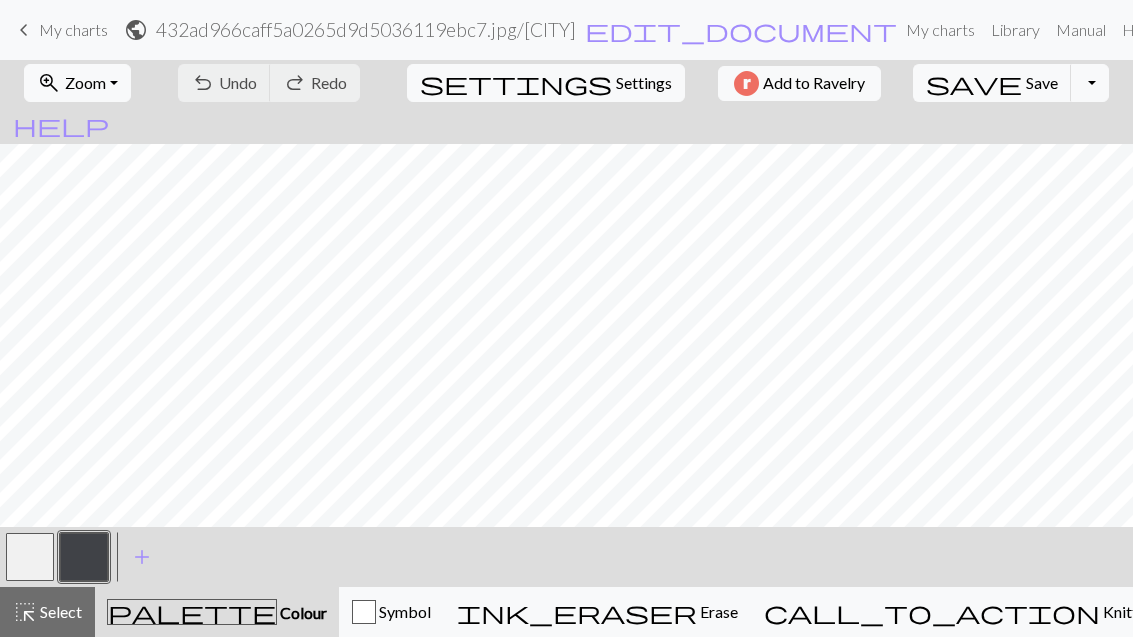 click on "Knitting mode" at bounding box center (1150, 611) 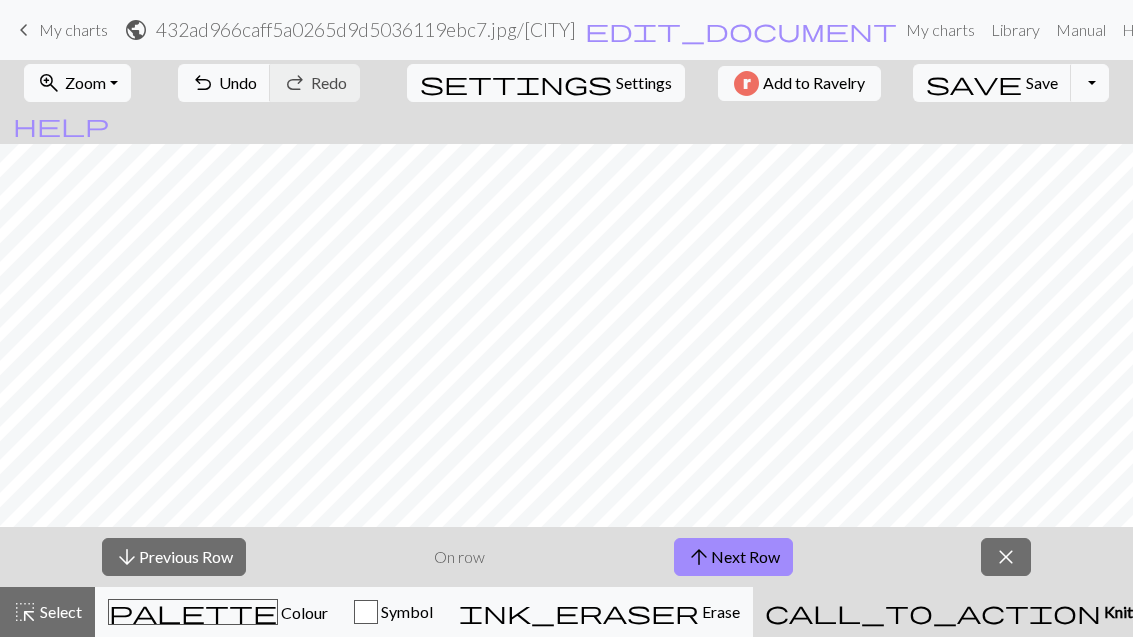 click on "arrow_downward Previous Row" at bounding box center (174, 557) 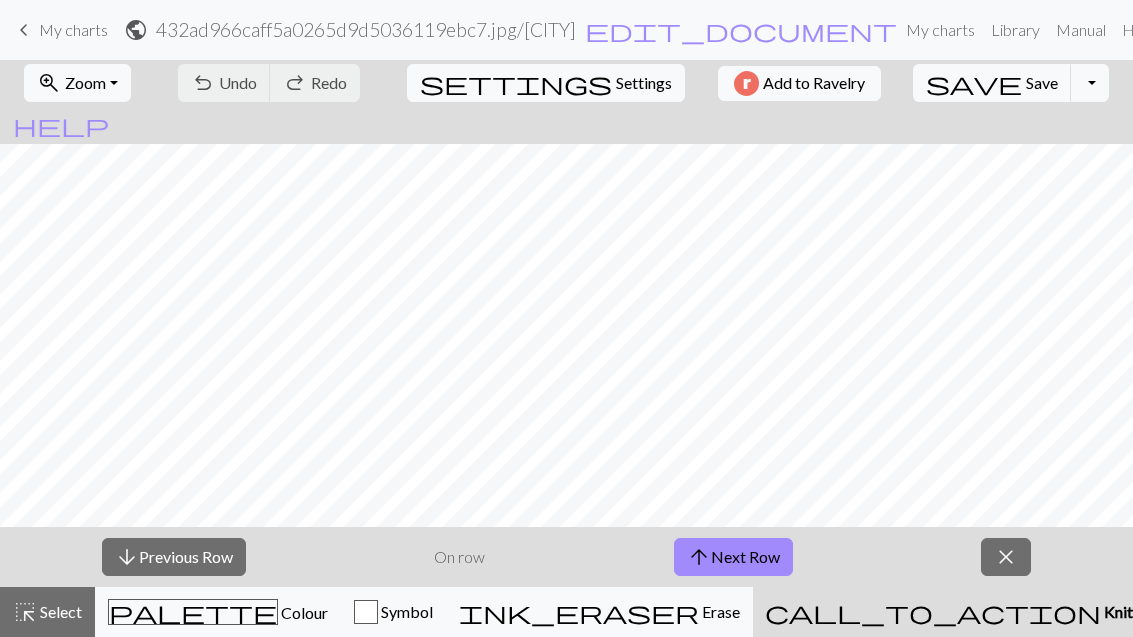 click on "call_to_action   Knitting mode   Knitting mode" at bounding box center [983, 612] 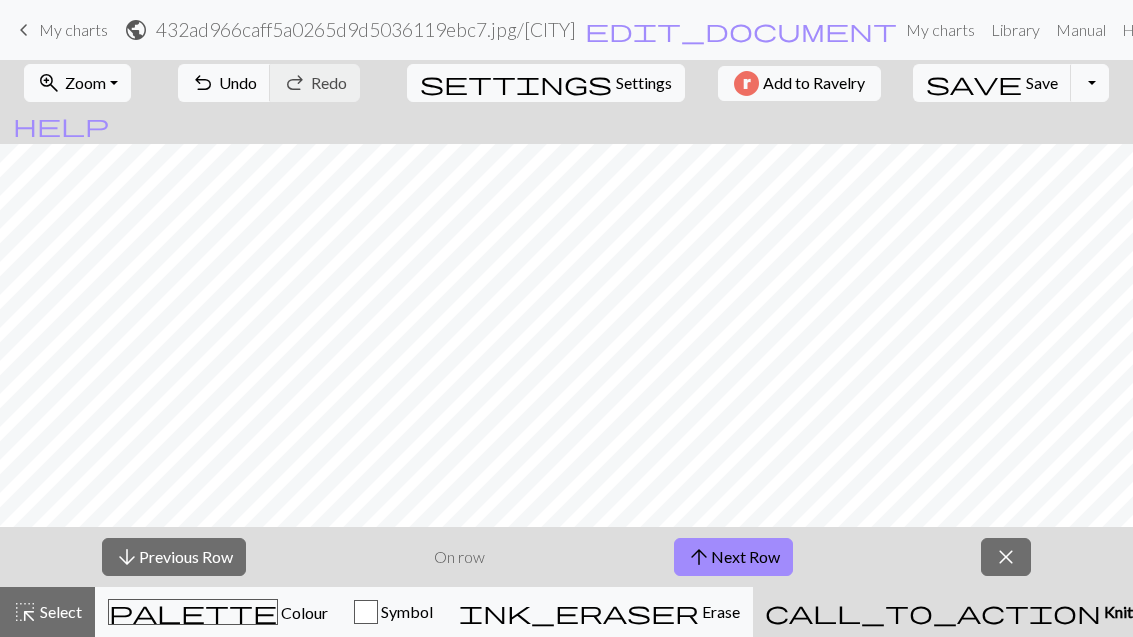 click on "zoom_in Zoom Zoom" at bounding box center (77, 83) 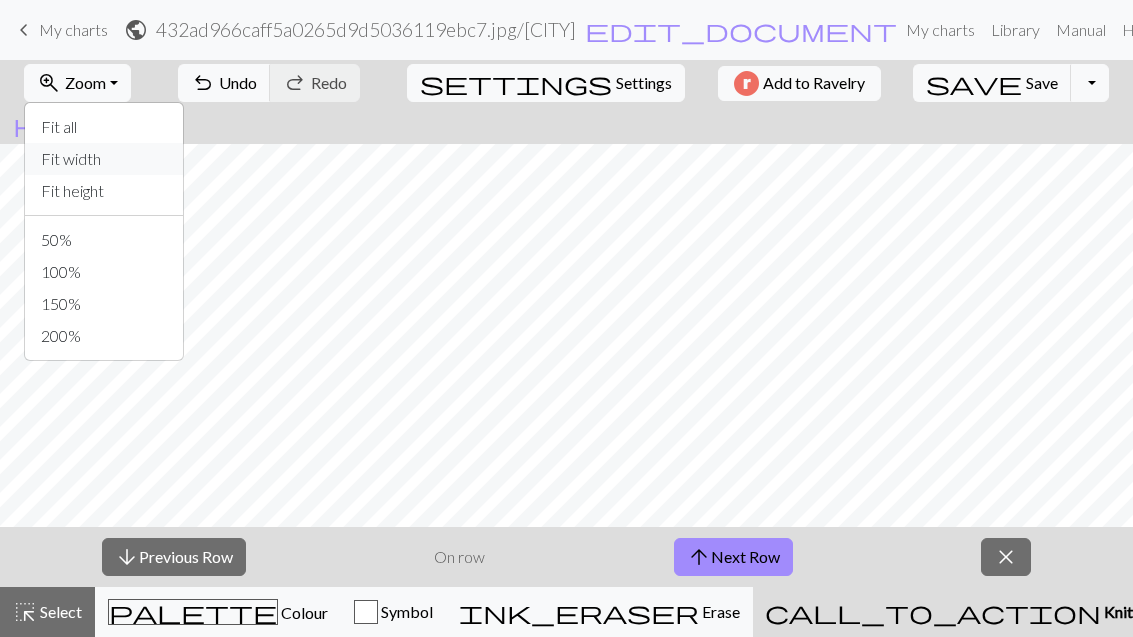 click on "Fit width" at bounding box center (104, 159) 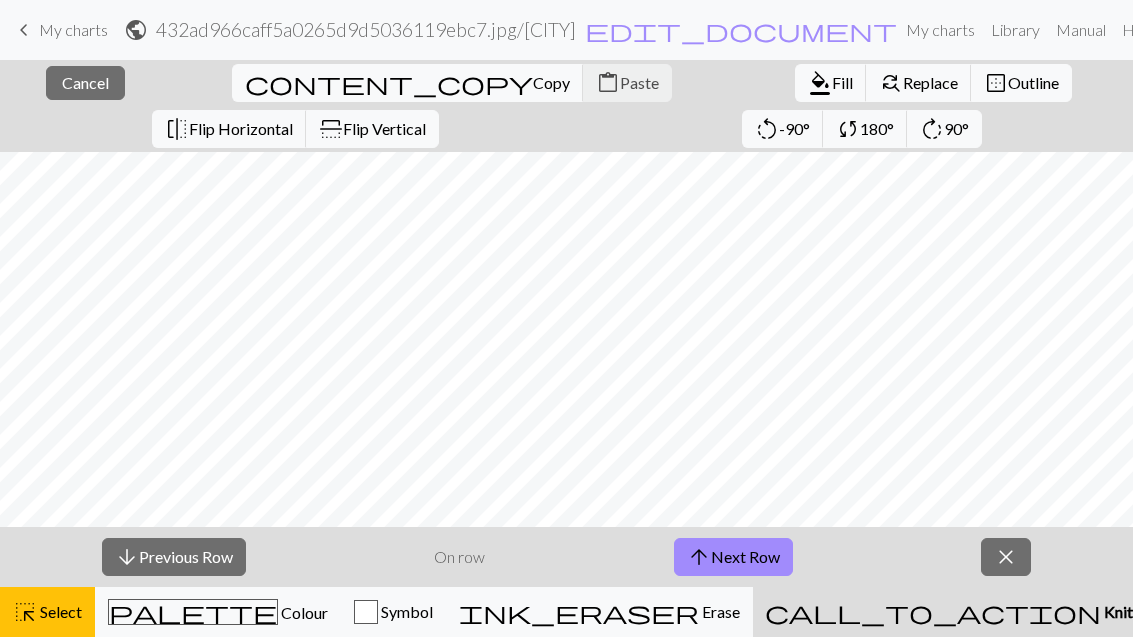 click on "call_to_action" at bounding box center [933, 612] 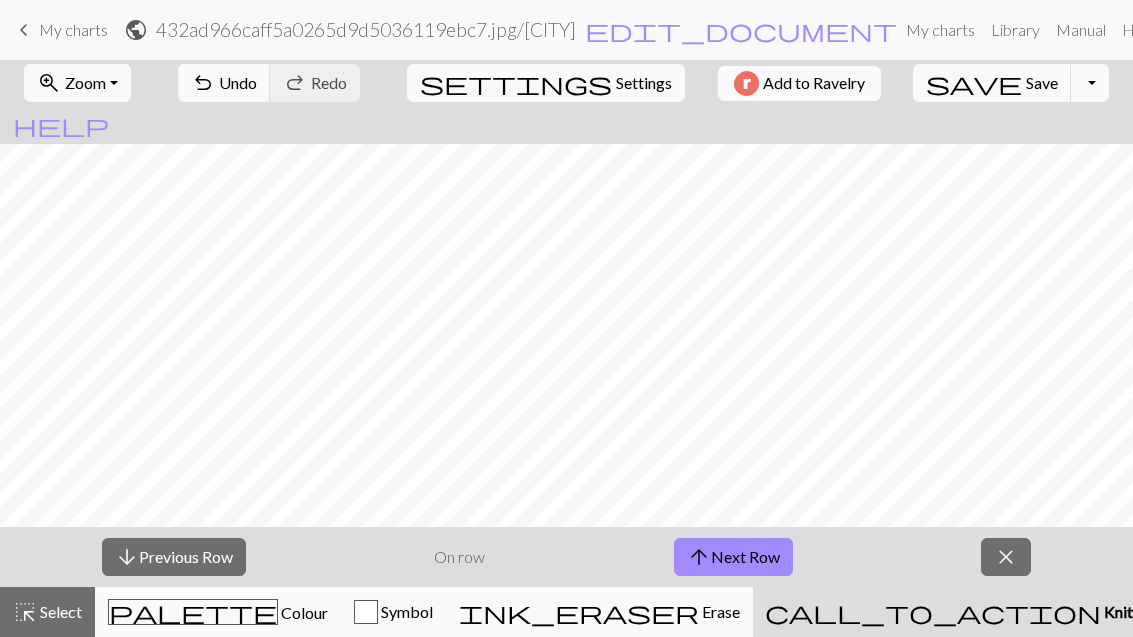 click on "arrow_upward  Next Row" at bounding box center (733, 557) 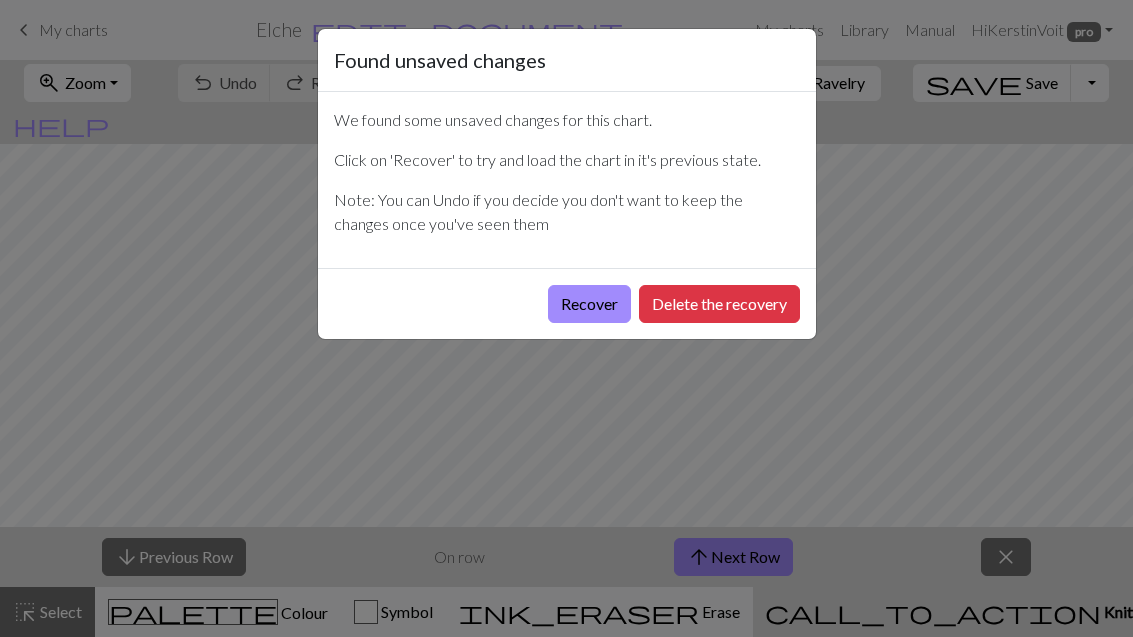 scroll, scrollTop: 0, scrollLeft: 0, axis: both 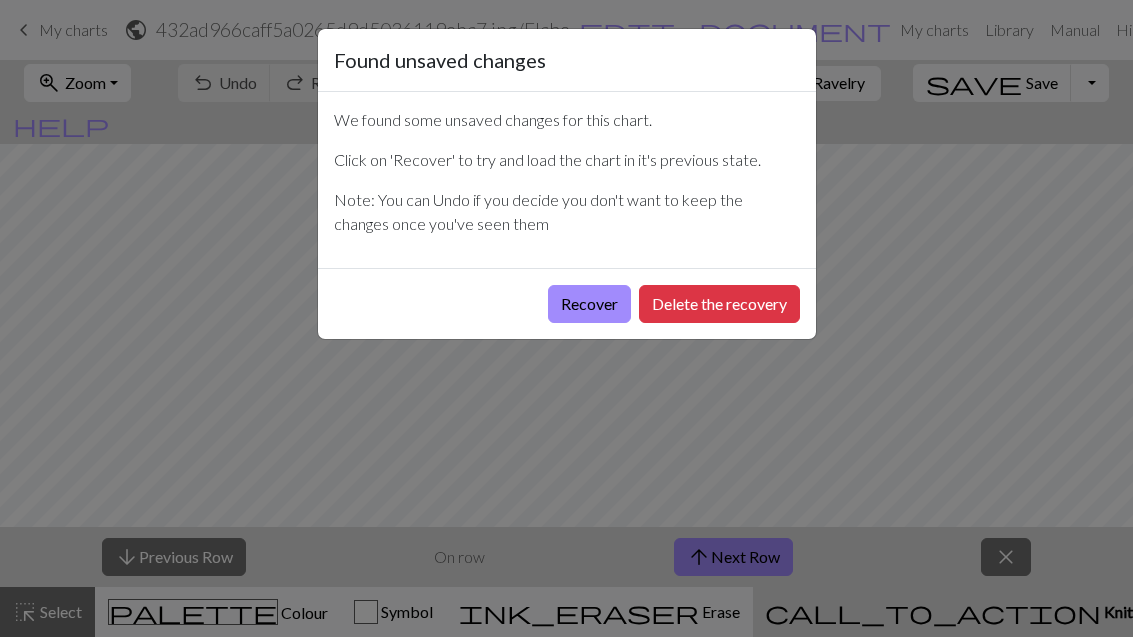 click on "Recover" at bounding box center [589, 304] 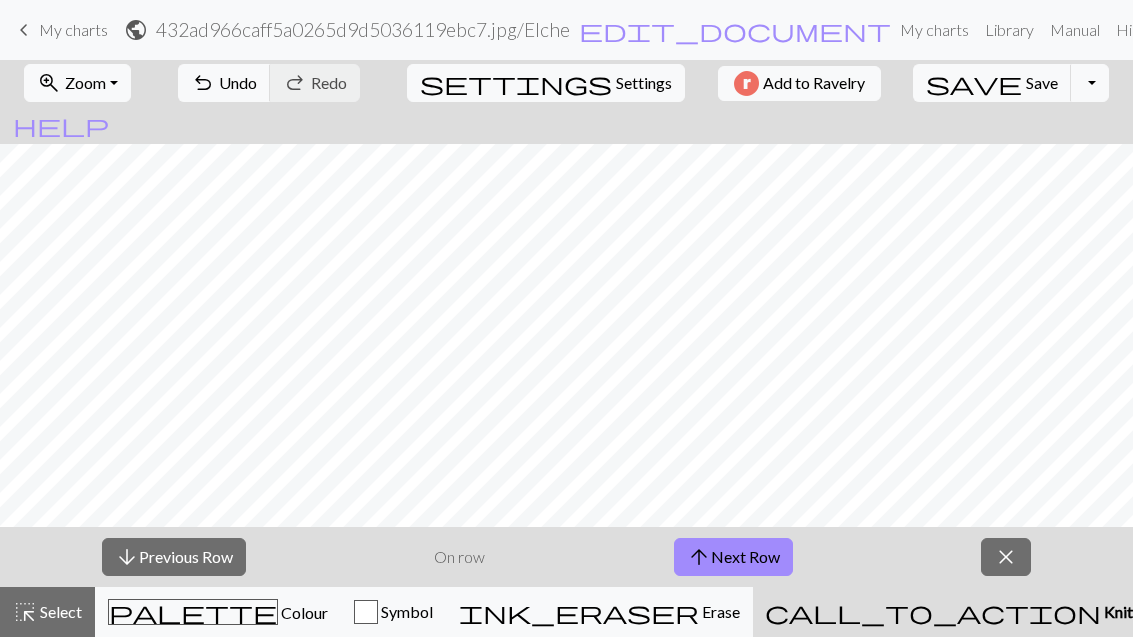 click on "Save" at bounding box center [1042, 82] 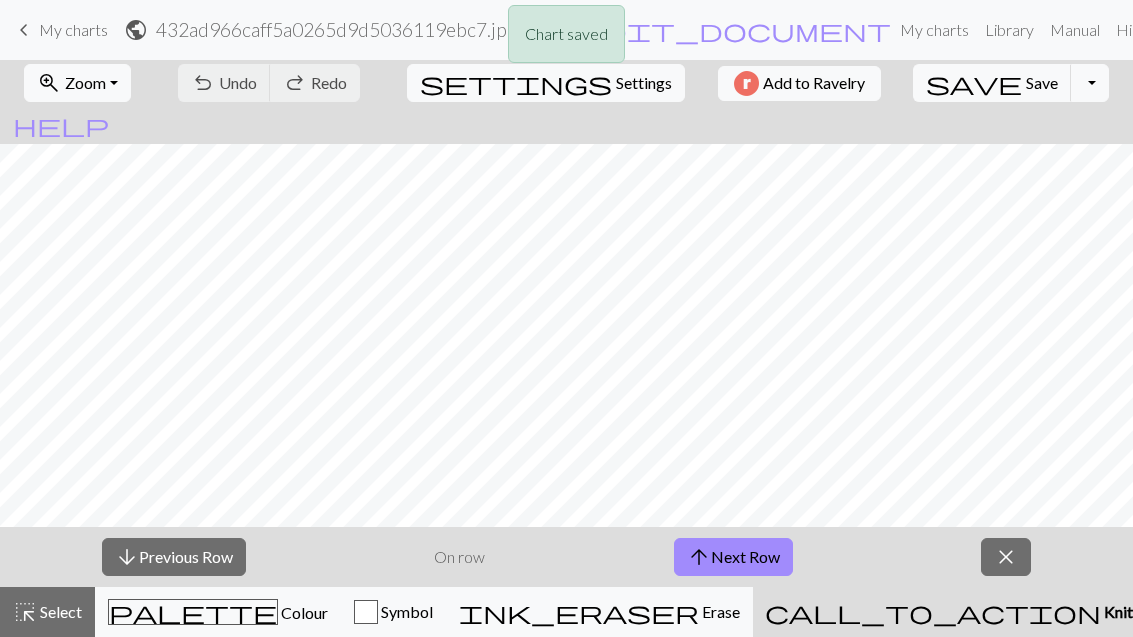 click on "Knitting mode" at bounding box center (1151, 611) 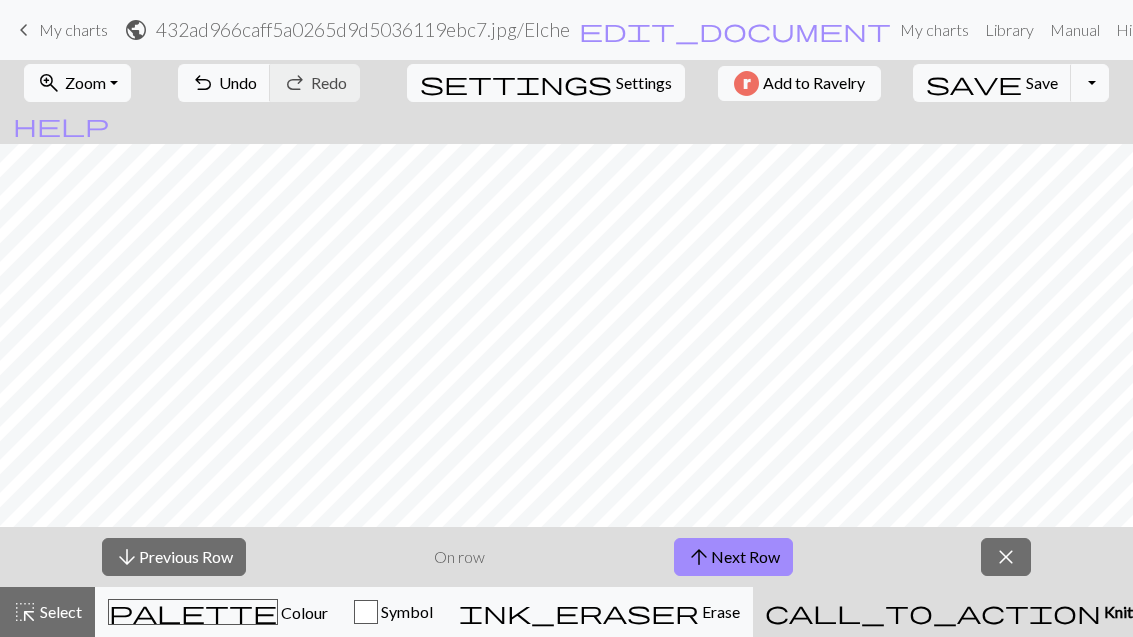 click on "Knitting mode" at bounding box center (1151, 611) 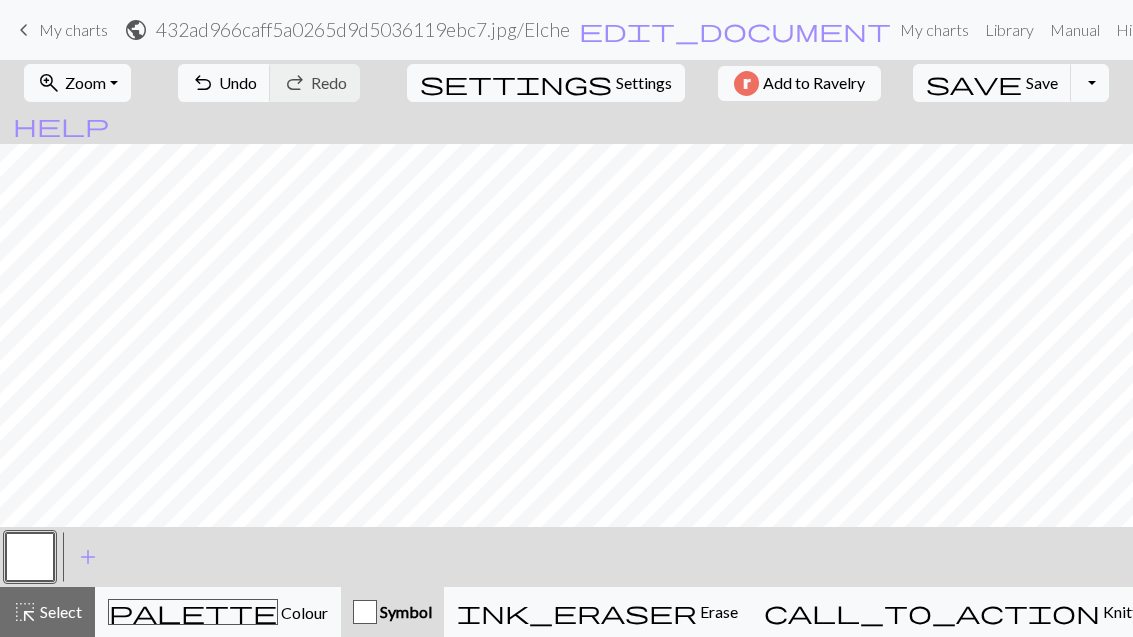 click on "Erase" at bounding box center [717, 611] 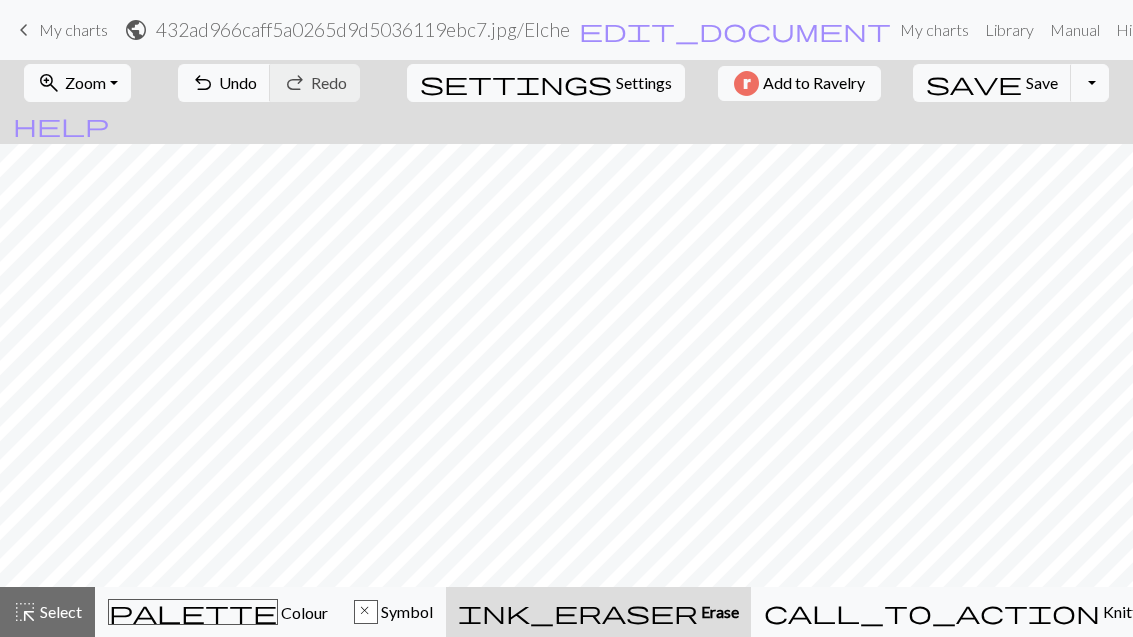 click on "Knitting mode" at bounding box center [1150, 611] 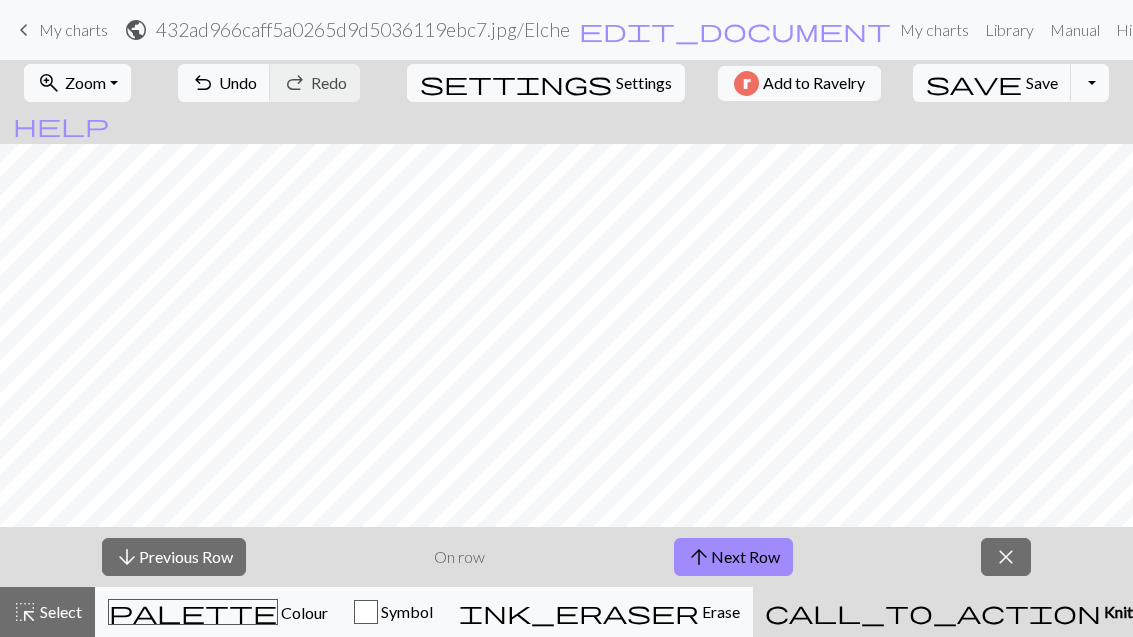 click on "Zoom" at bounding box center (85, 82) 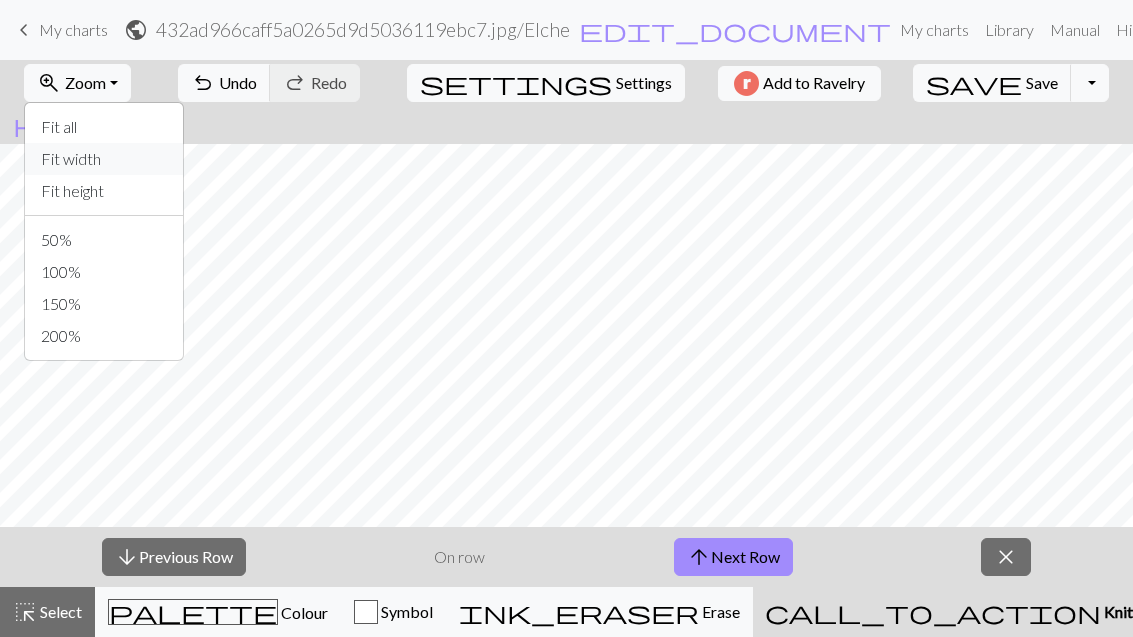 click on "Fit width" at bounding box center (104, 159) 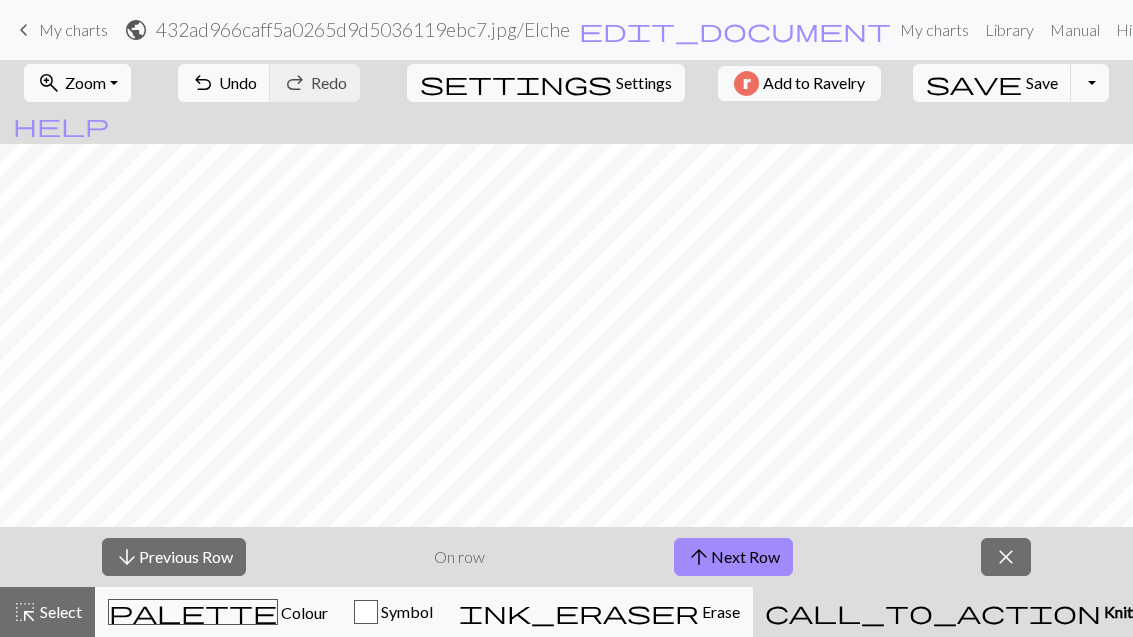 click on "arrow_upward  Next Row" at bounding box center [733, 557] 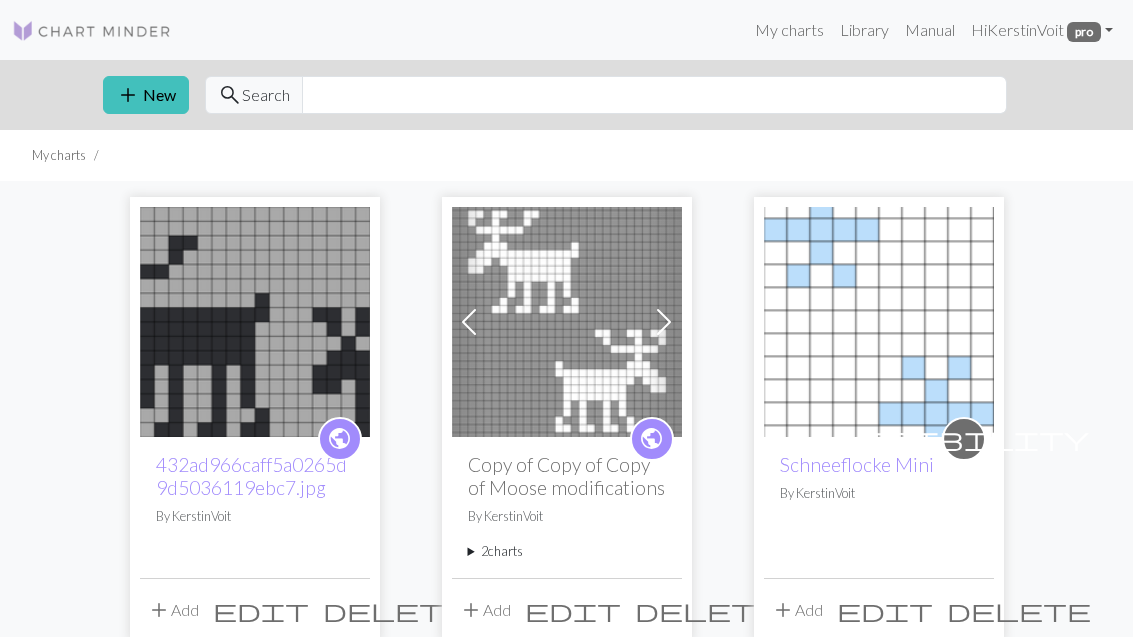 click at bounding box center (255, 322) 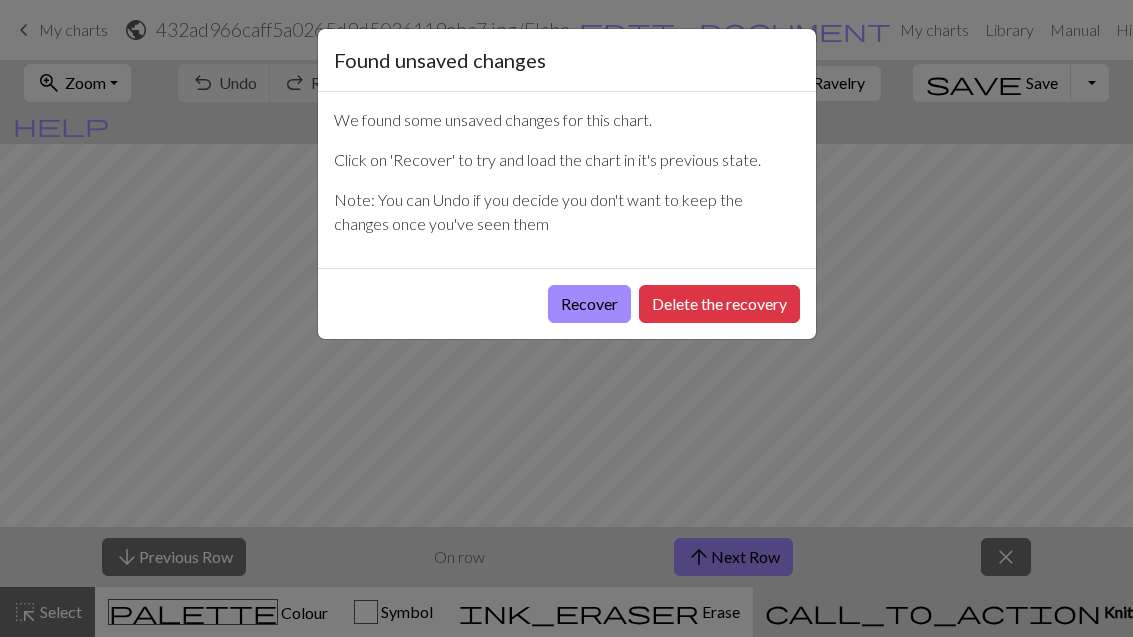 click on "Recover" at bounding box center [589, 304] 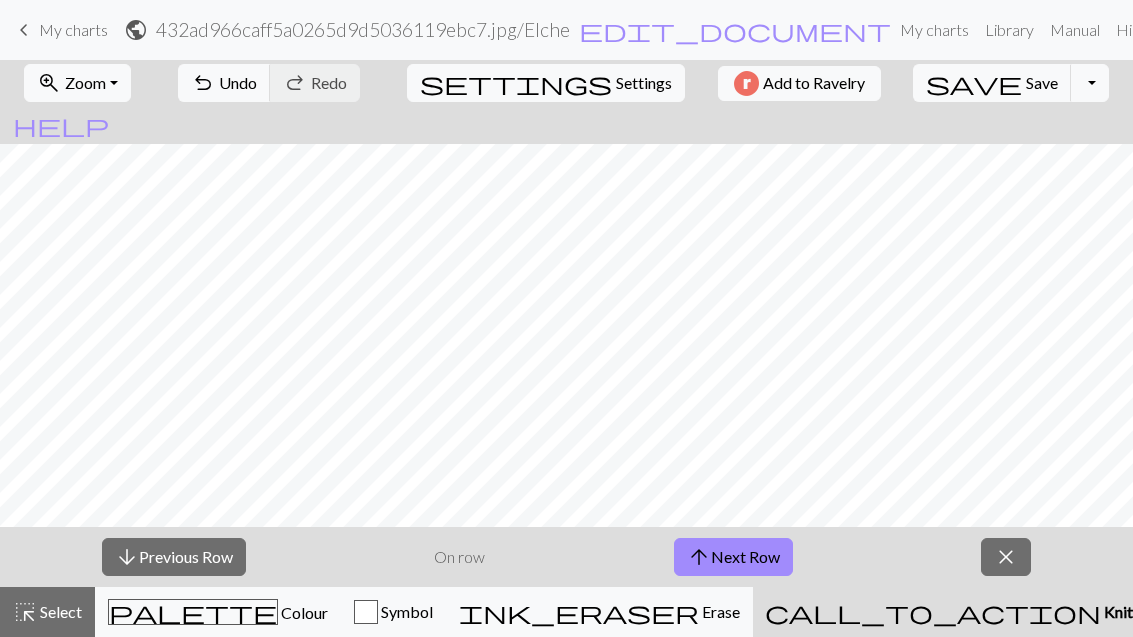 click on "Save" at bounding box center (1042, 82) 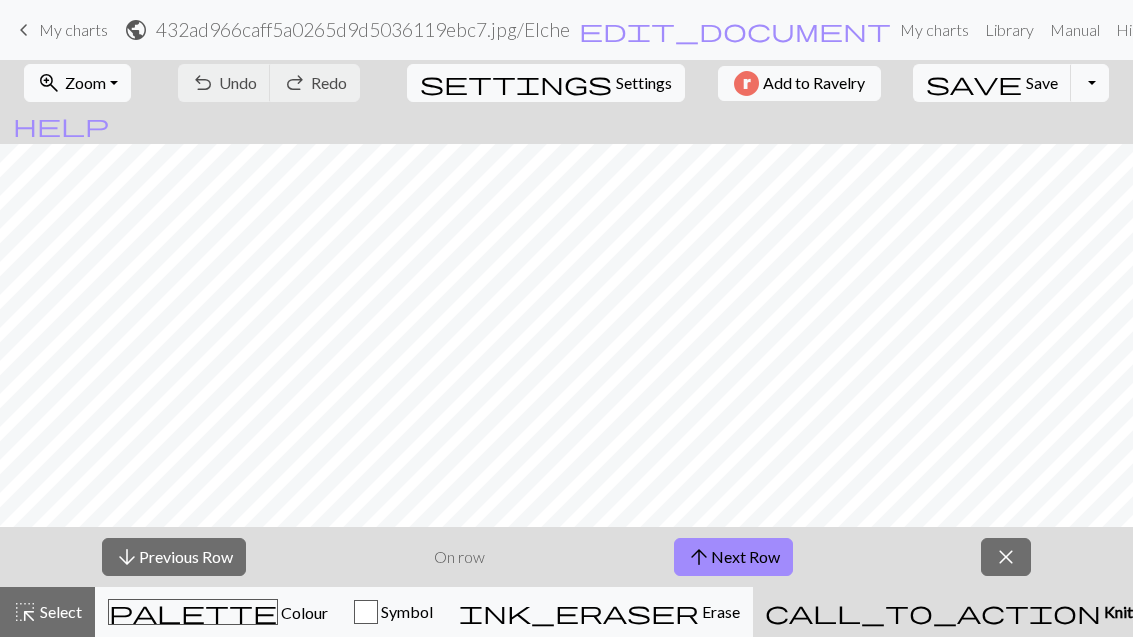 click on "Knitting mode" at bounding box center [1151, 611] 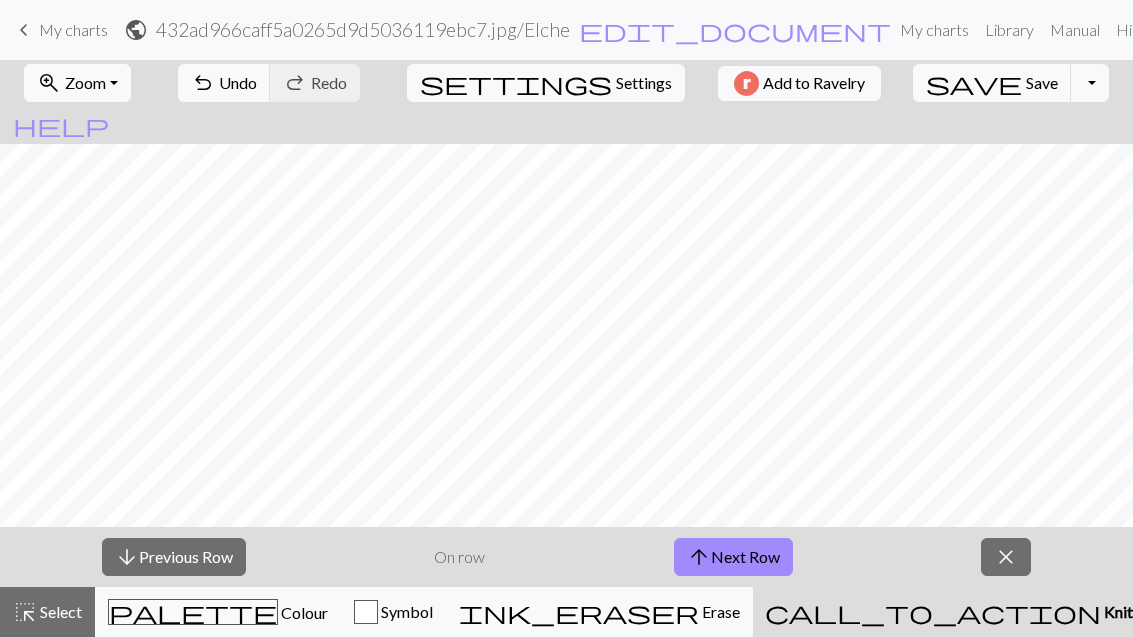 click on "close" at bounding box center [1006, 557] 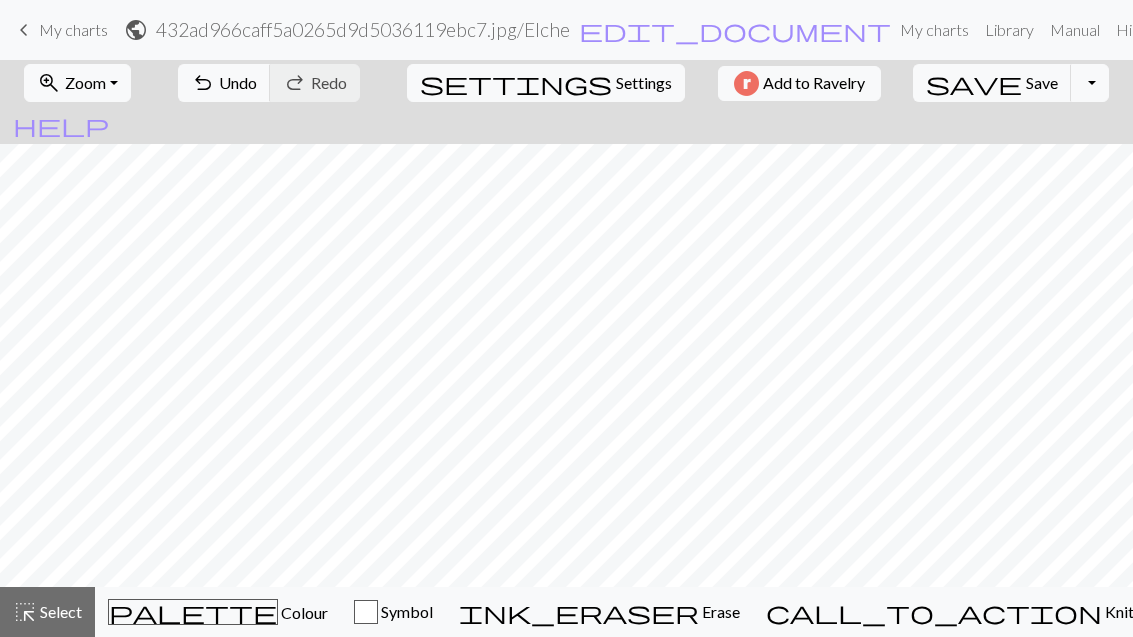 click on "call_to_action   Knitting mode   Knitting mode" at bounding box center (984, 612) 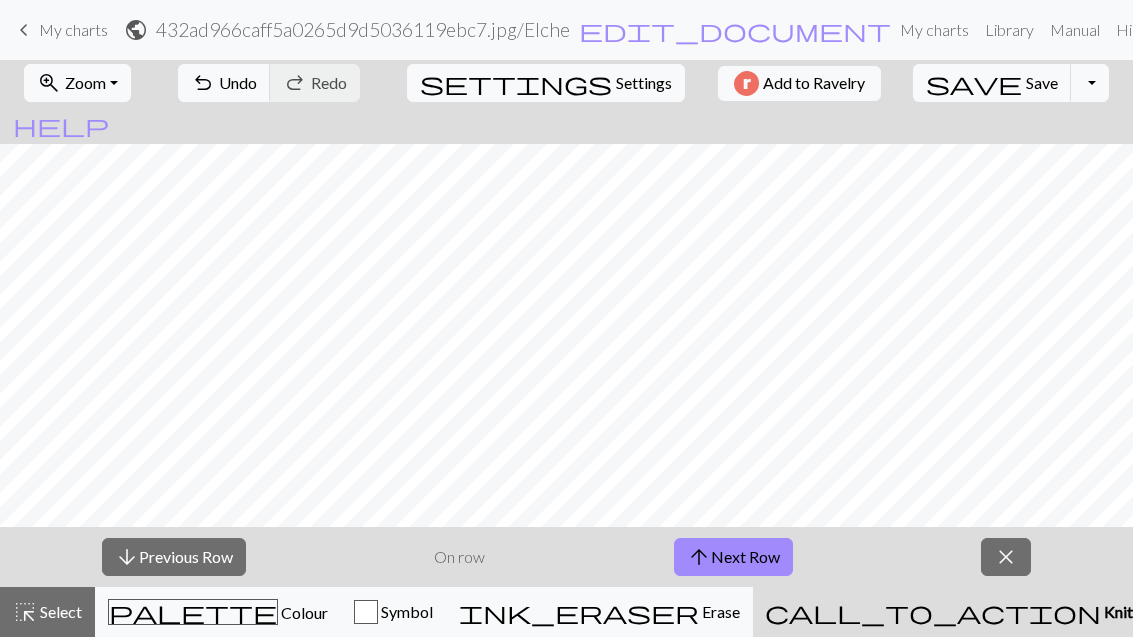 click on "arrow_upward  Next Row" at bounding box center [733, 557] 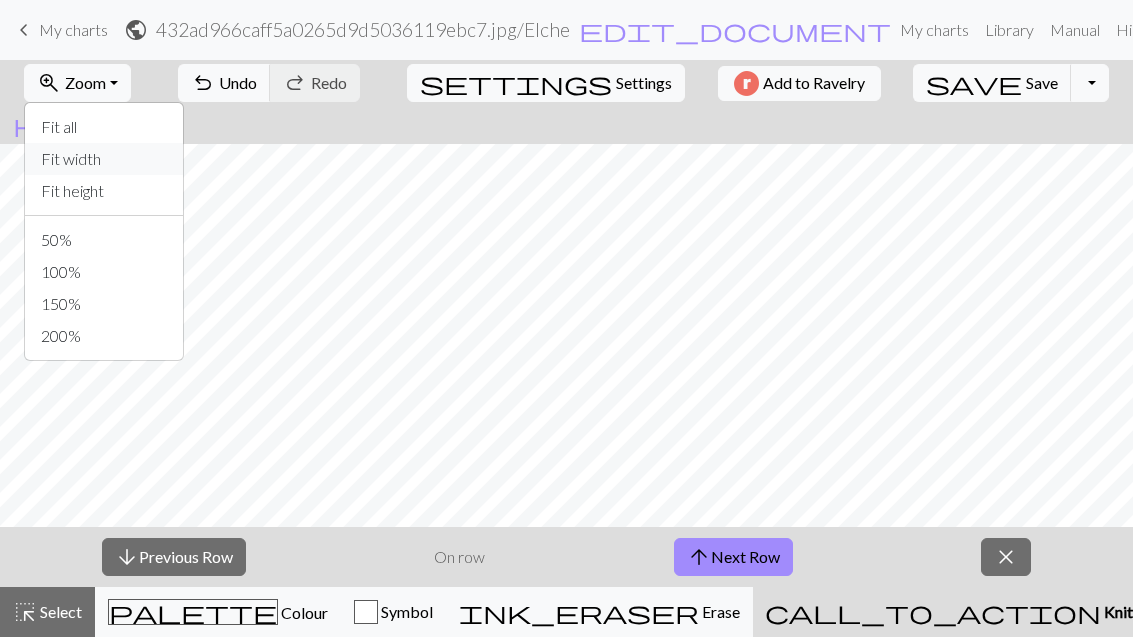 click on "Fit width" at bounding box center (104, 159) 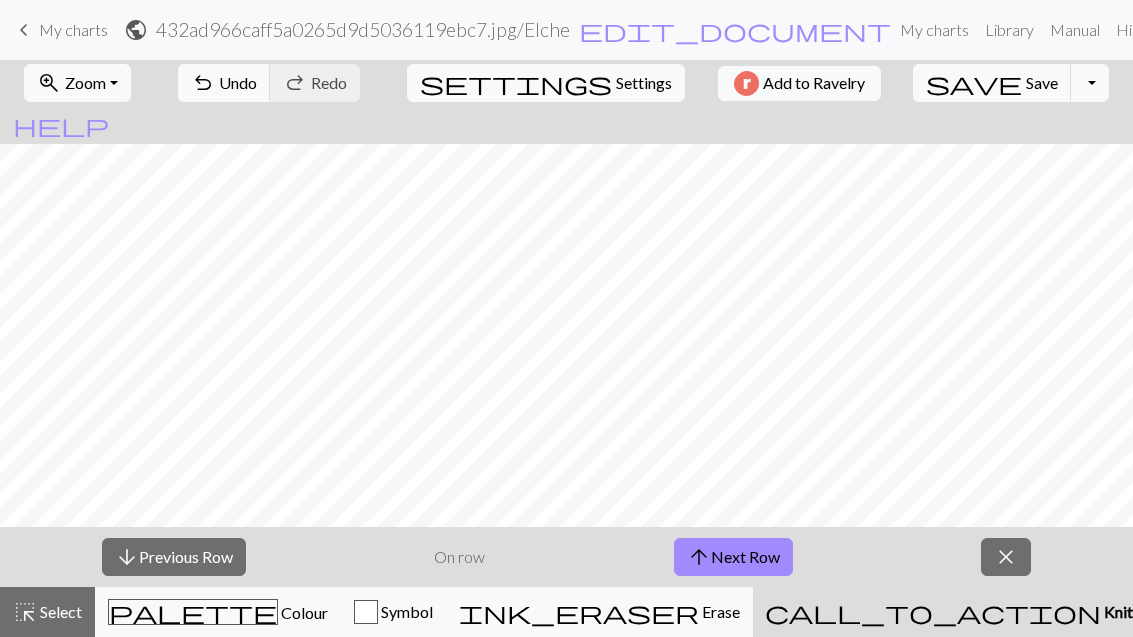 click on "Select" at bounding box center [59, 611] 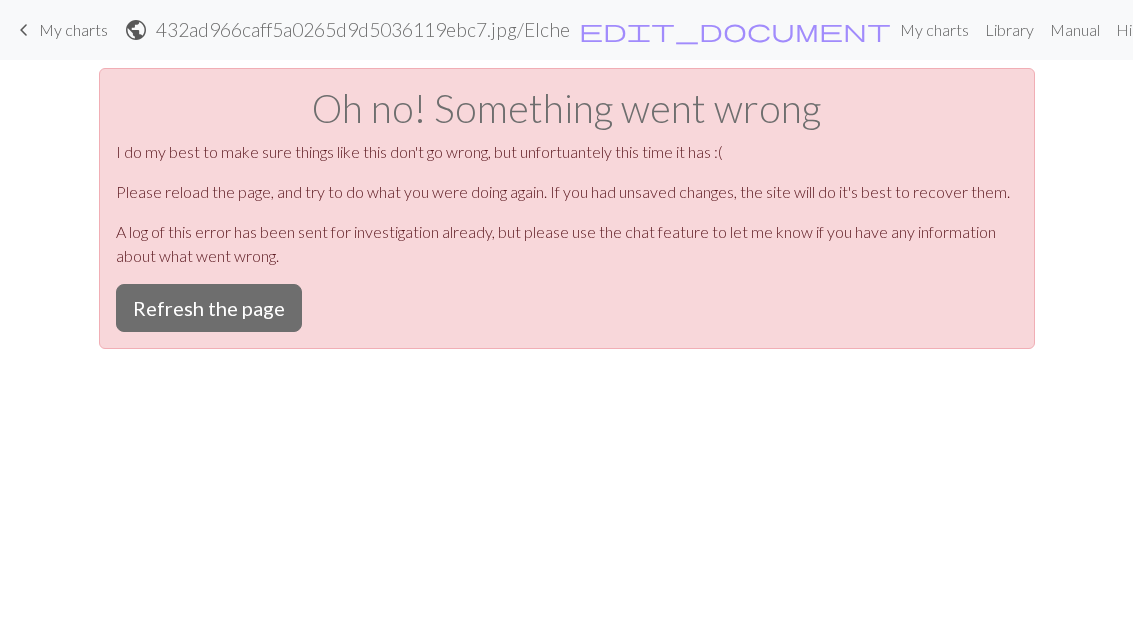click on "Refresh the page" at bounding box center (209, 308) 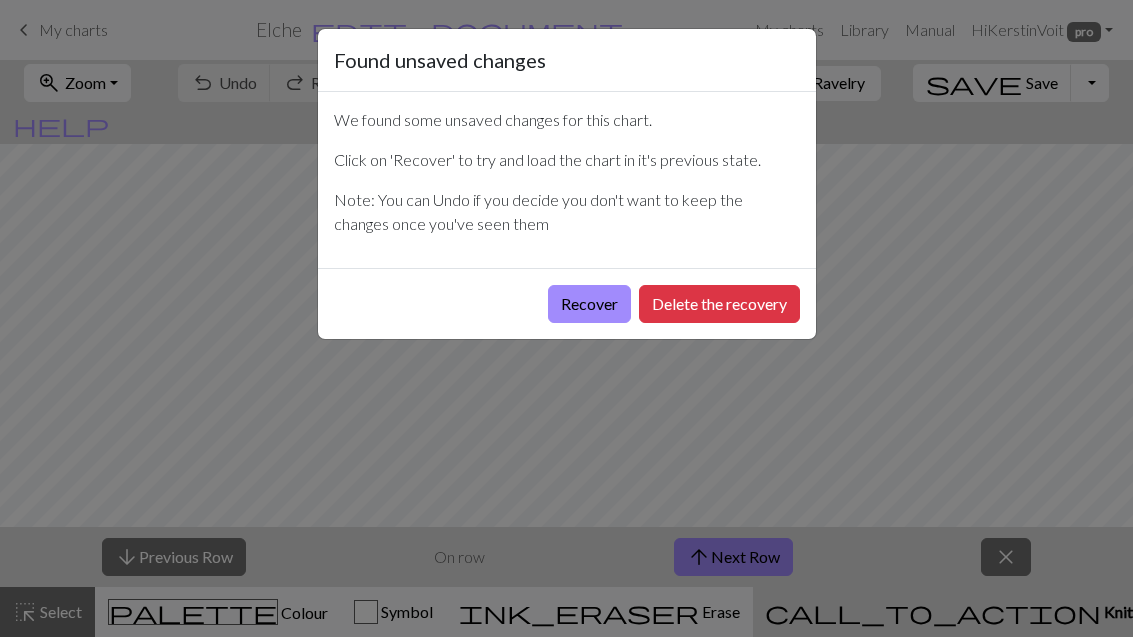 scroll, scrollTop: 0, scrollLeft: 0, axis: both 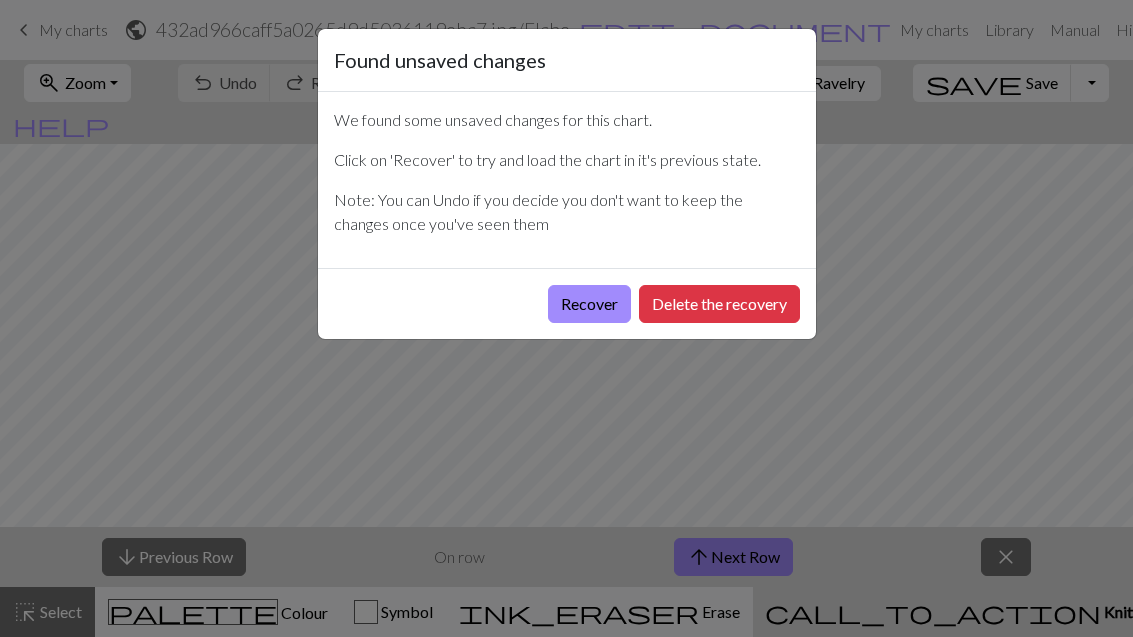 click on "Recover" at bounding box center [589, 304] 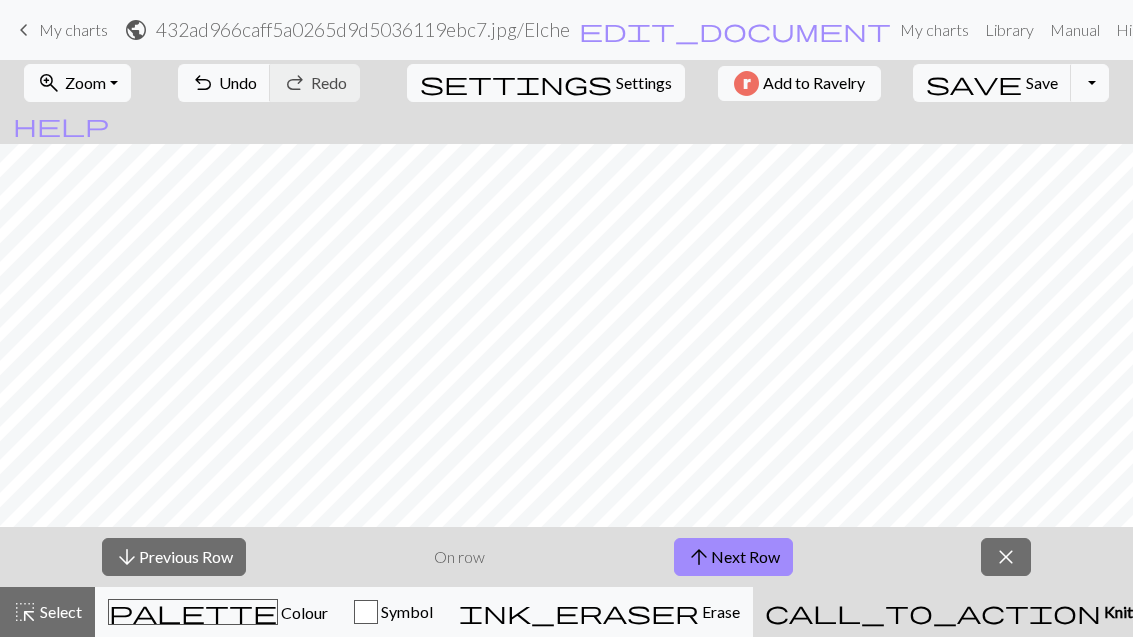 click on "Select" at bounding box center (59, 611) 